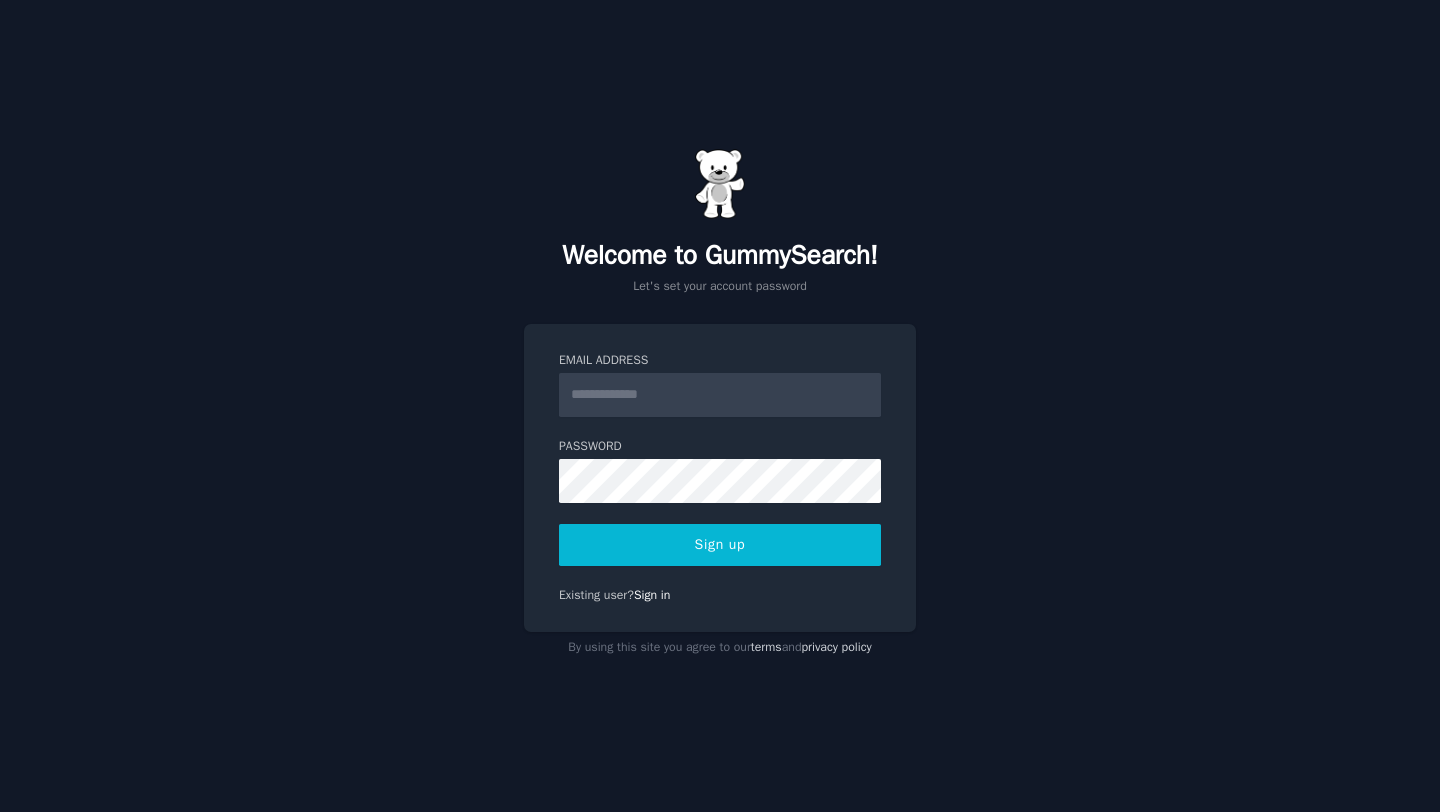 scroll, scrollTop: 0, scrollLeft: 0, axis: both 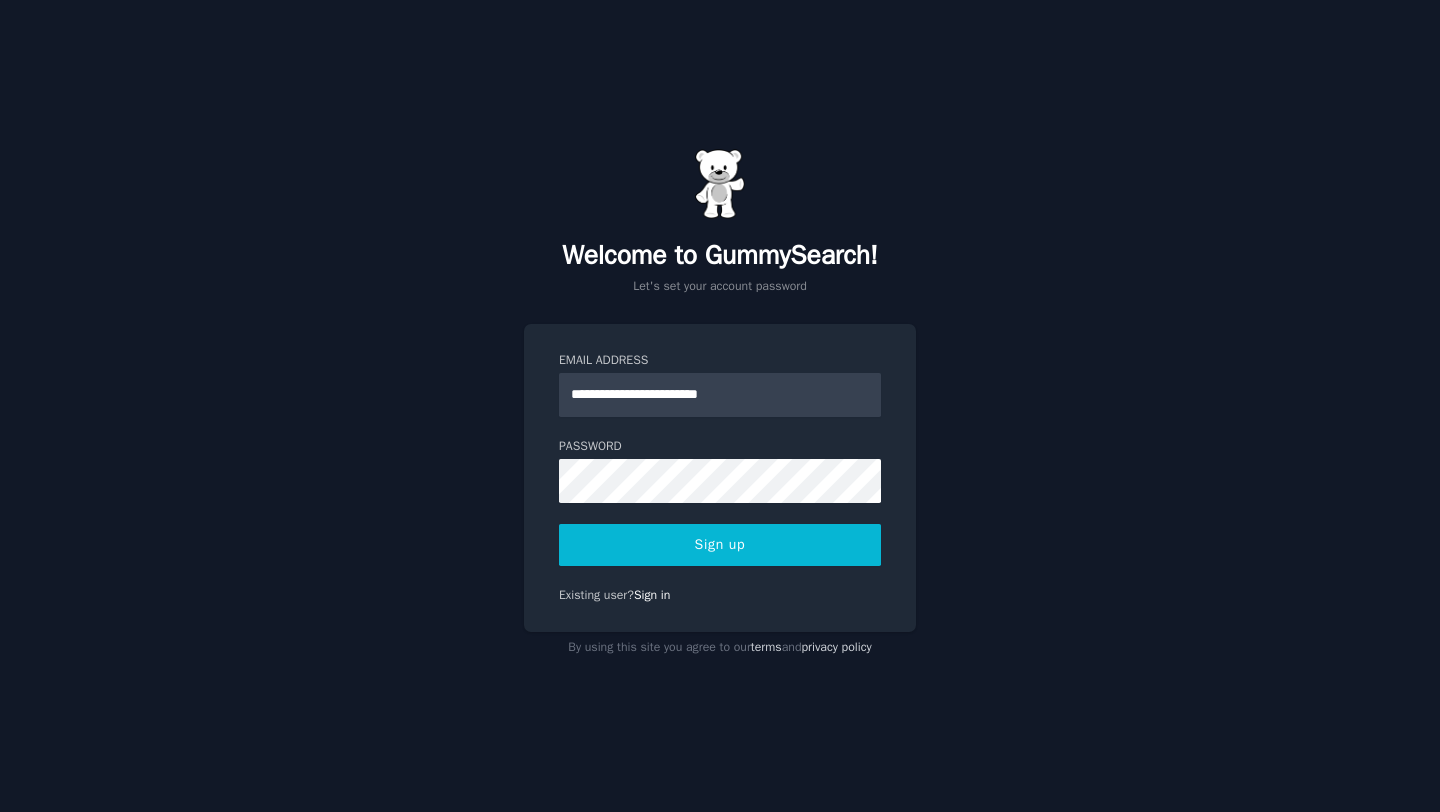 click on "Sign up" at bounding box center [720, 545] 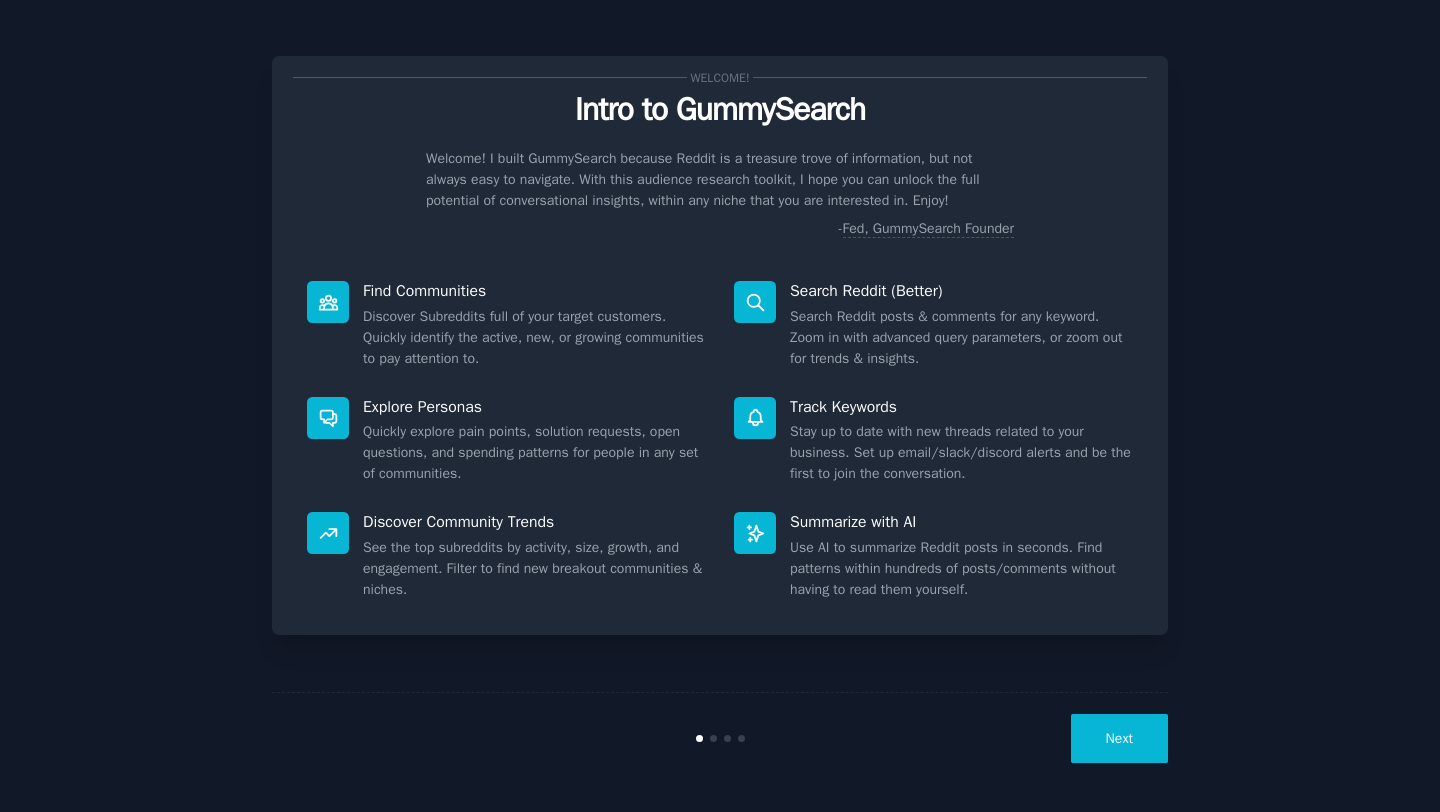 scroll, scrollTop: 0, scrollLeft: 0, axis: both 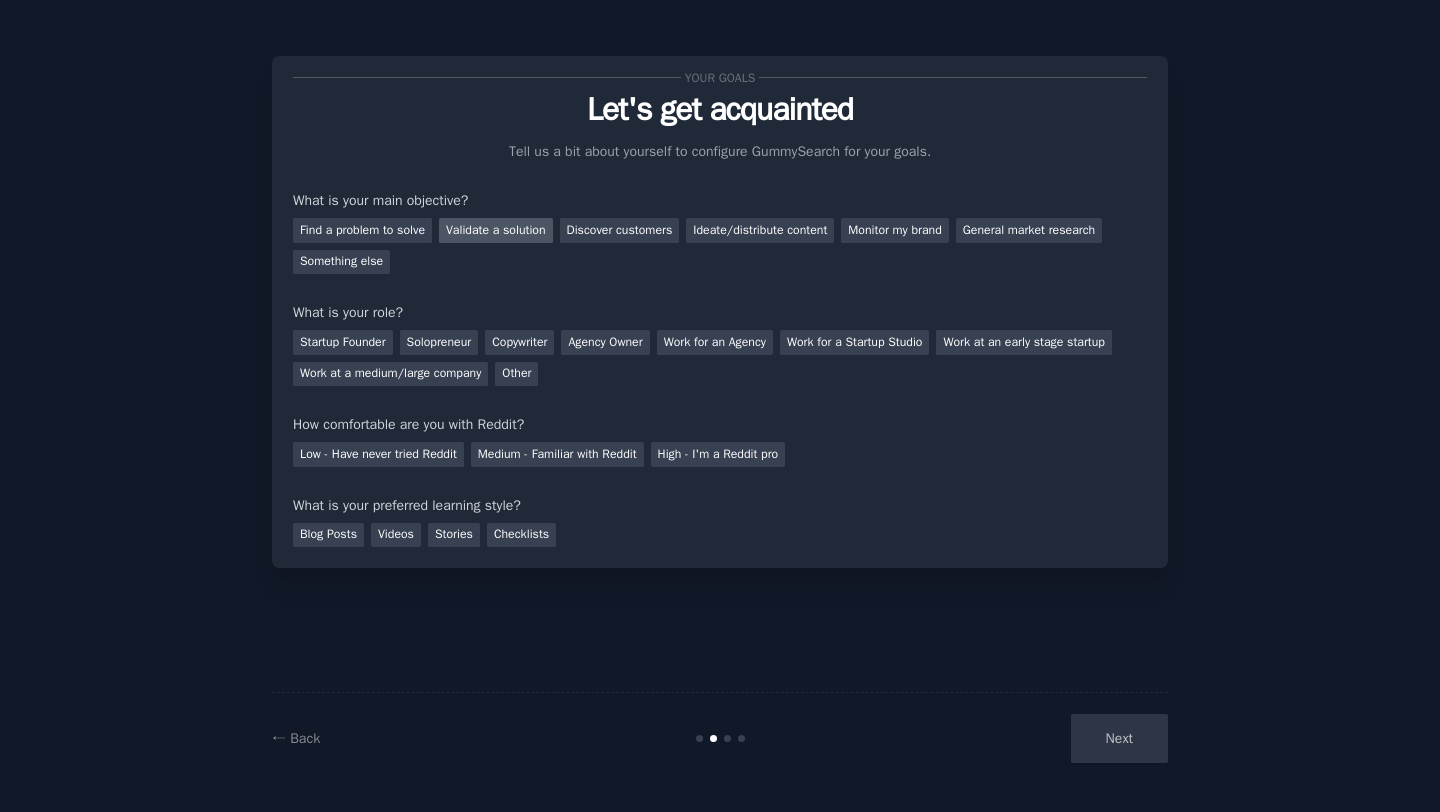 click on "Validate a solution" at bounding box center (496, 230) 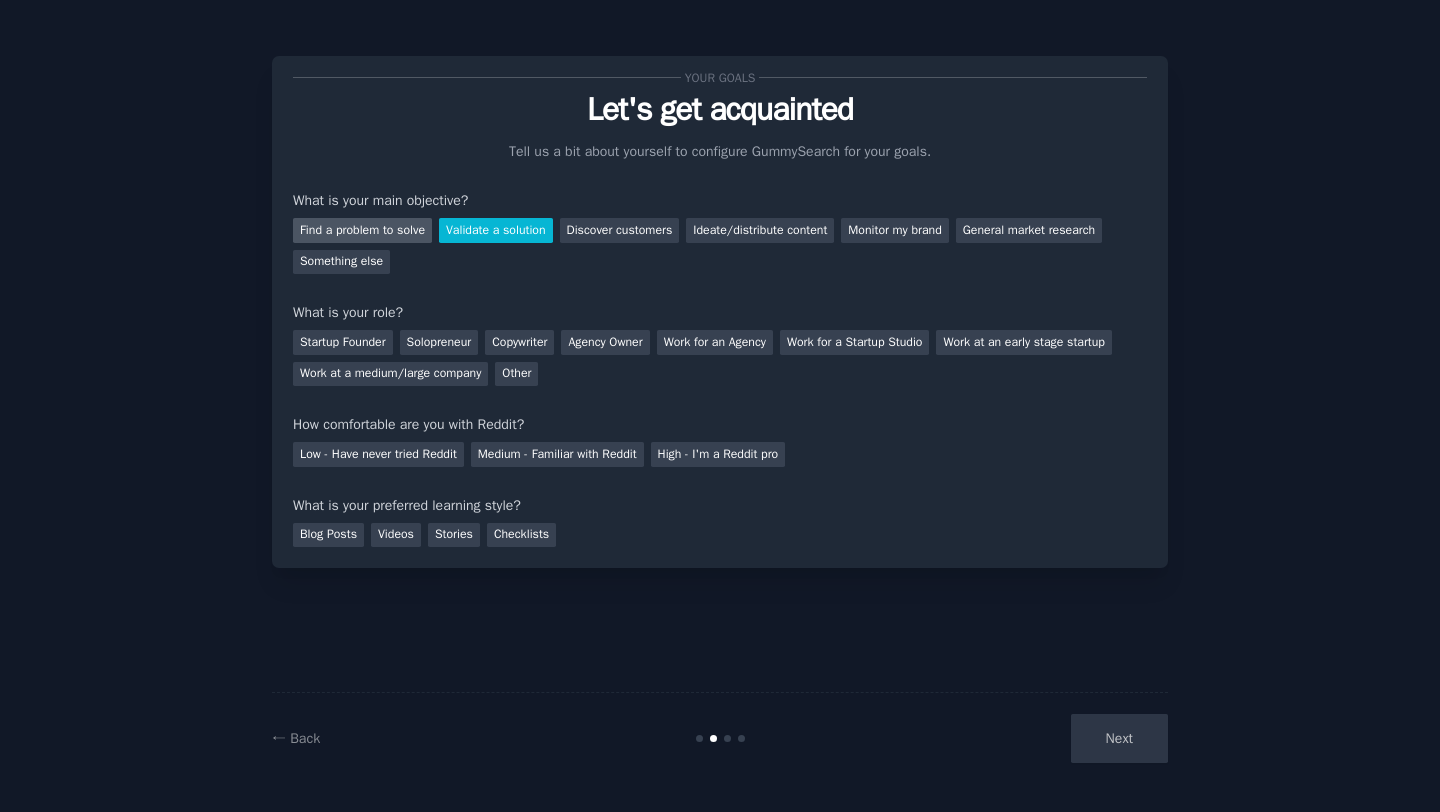 click on "Find a problem to solve" at bounding box center [362, 230] 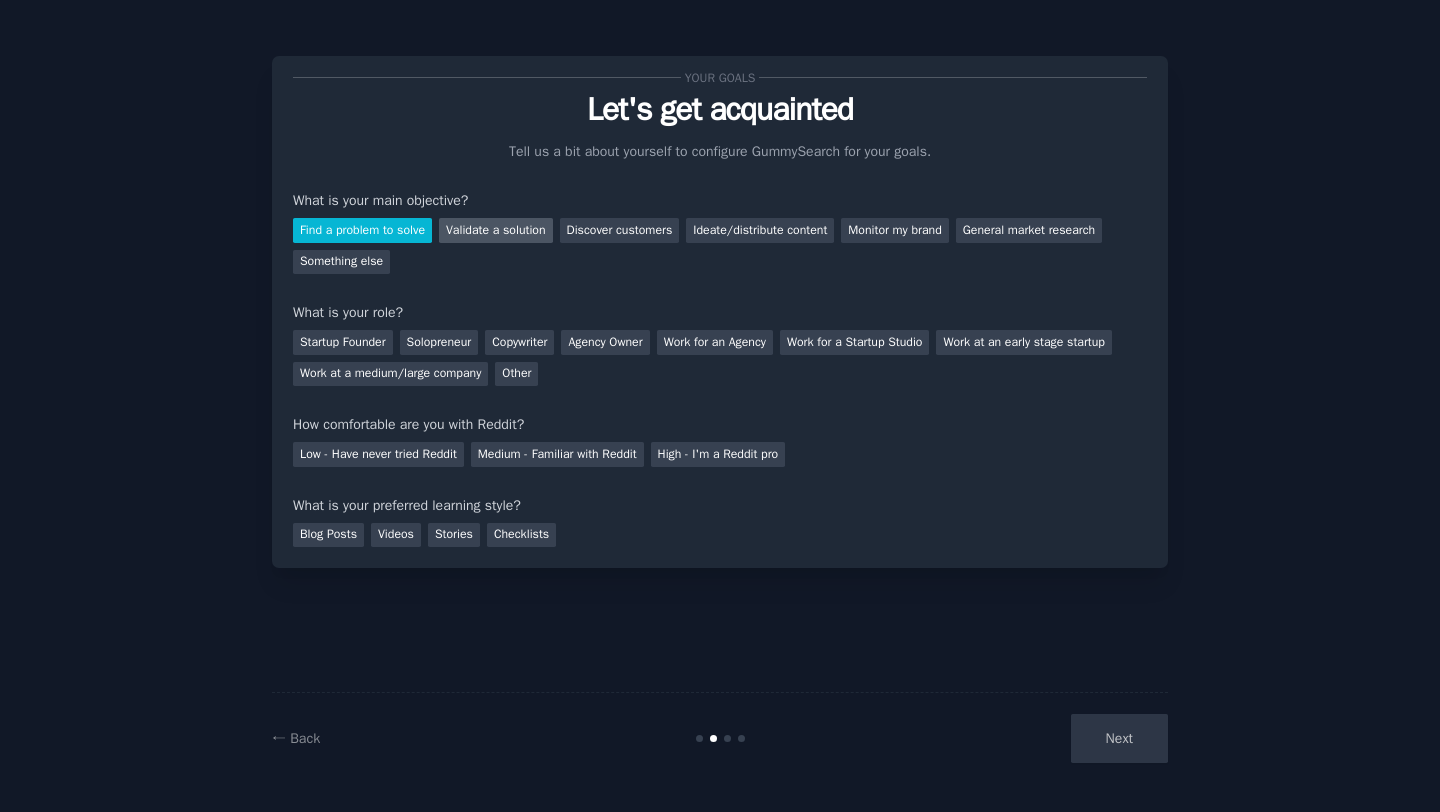 click on "Validate a solution" at bounding box center [496, 230] 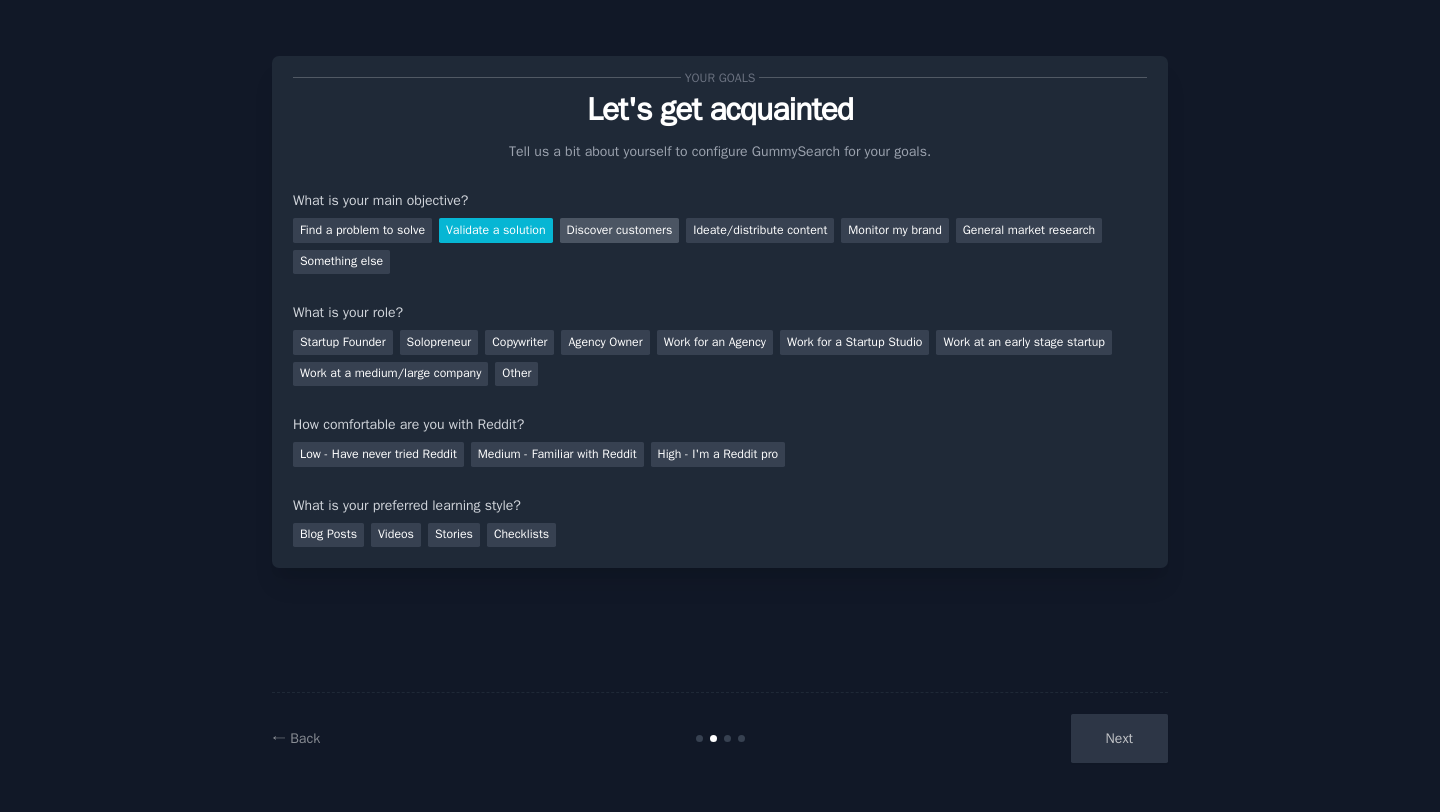click on "Discover customers" at bounding box center [620, 230] 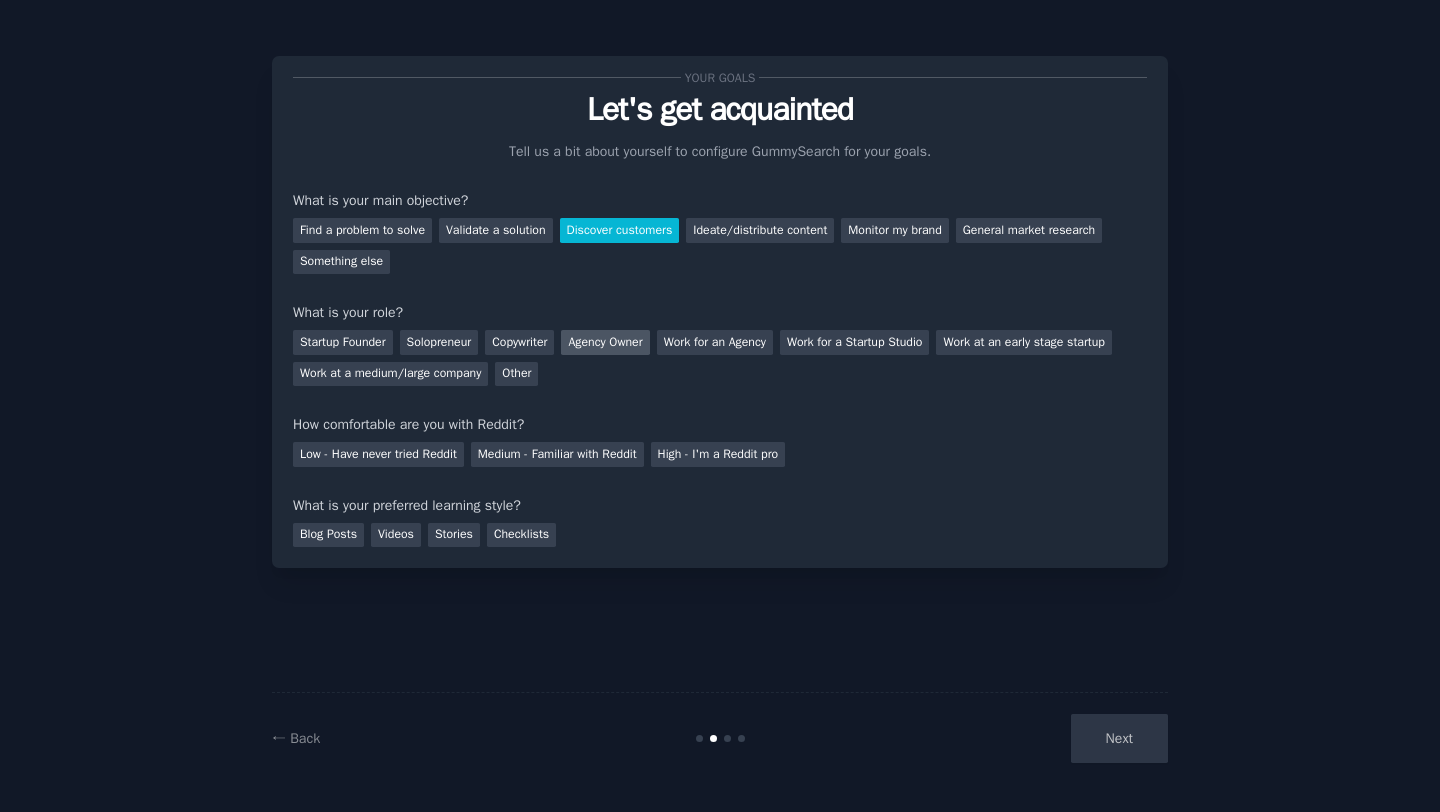 click on "Agency Owner" at bounding box center [605, 342] 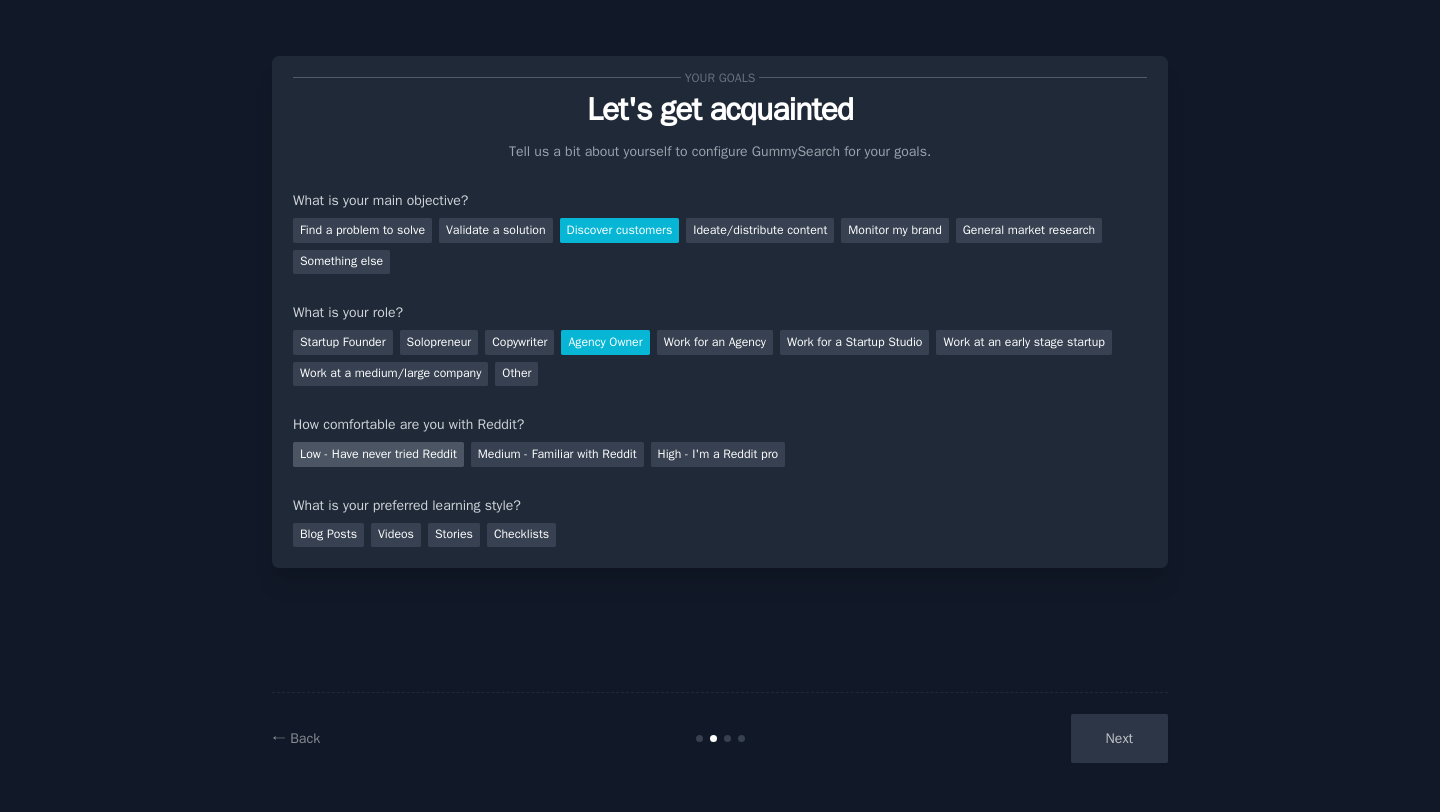 click on "Low - Have never tried Reddit" at bounding box center [378, 454] 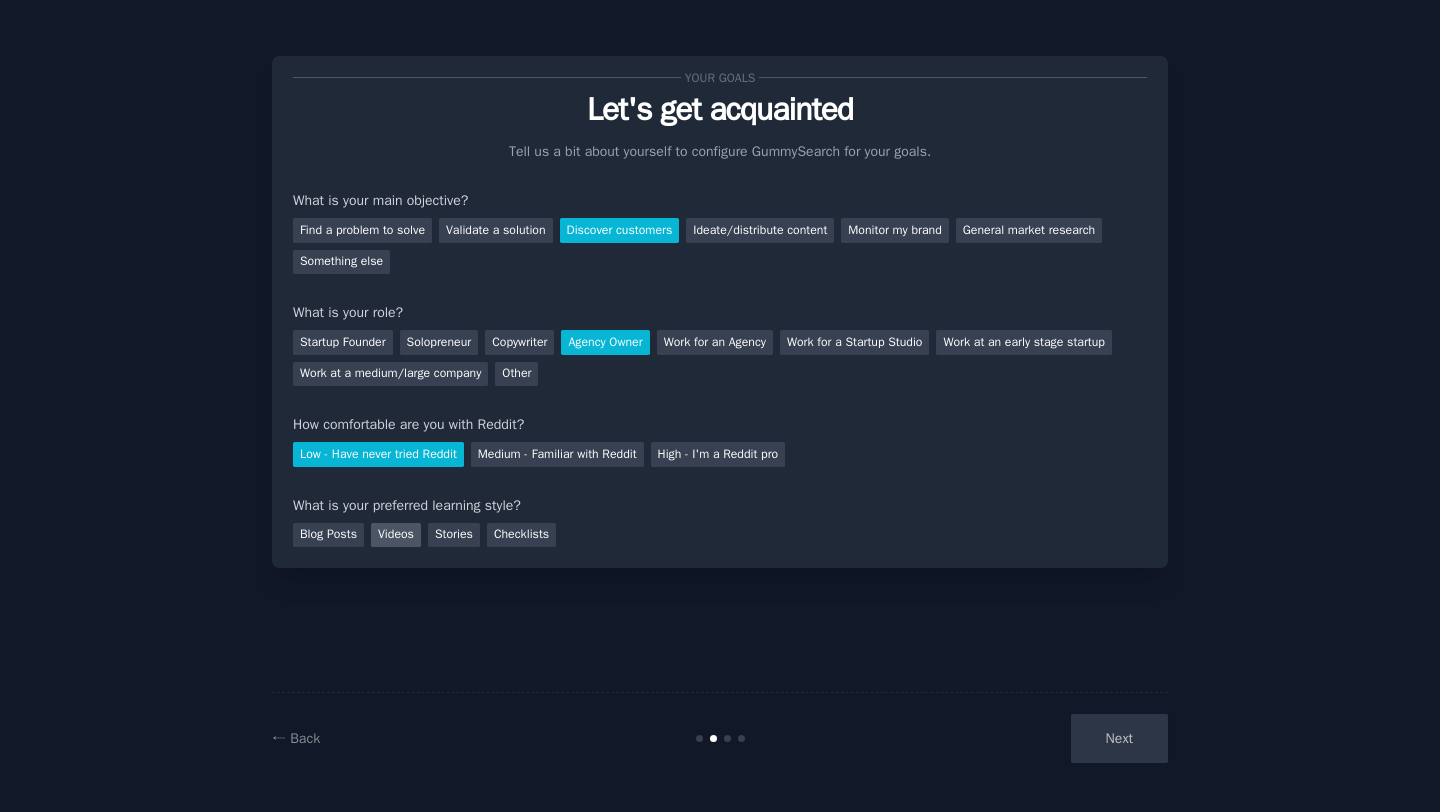 click on "Videos" at bounding box center [396, 535] 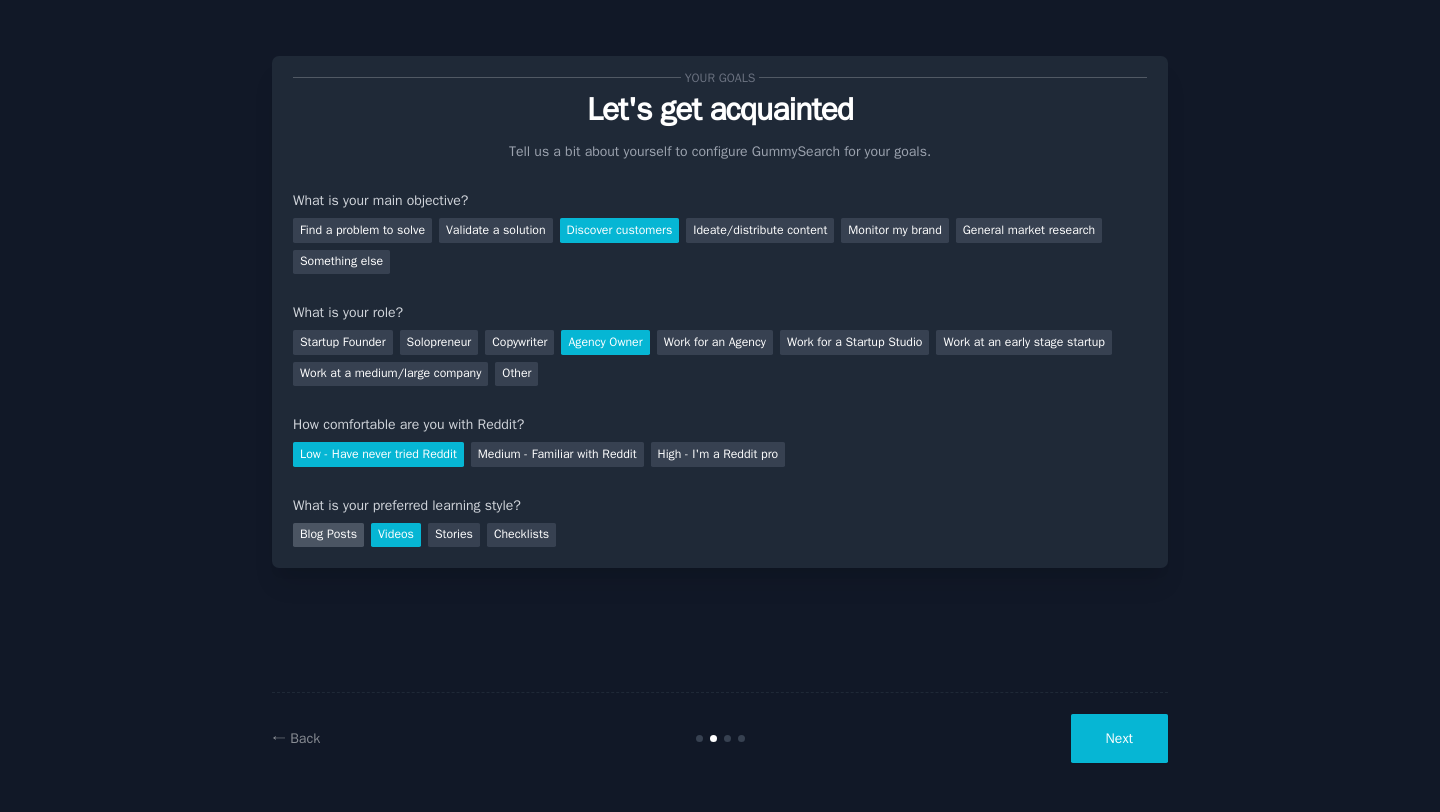 click on "Blog Posts" at bounding box center [328, 535] 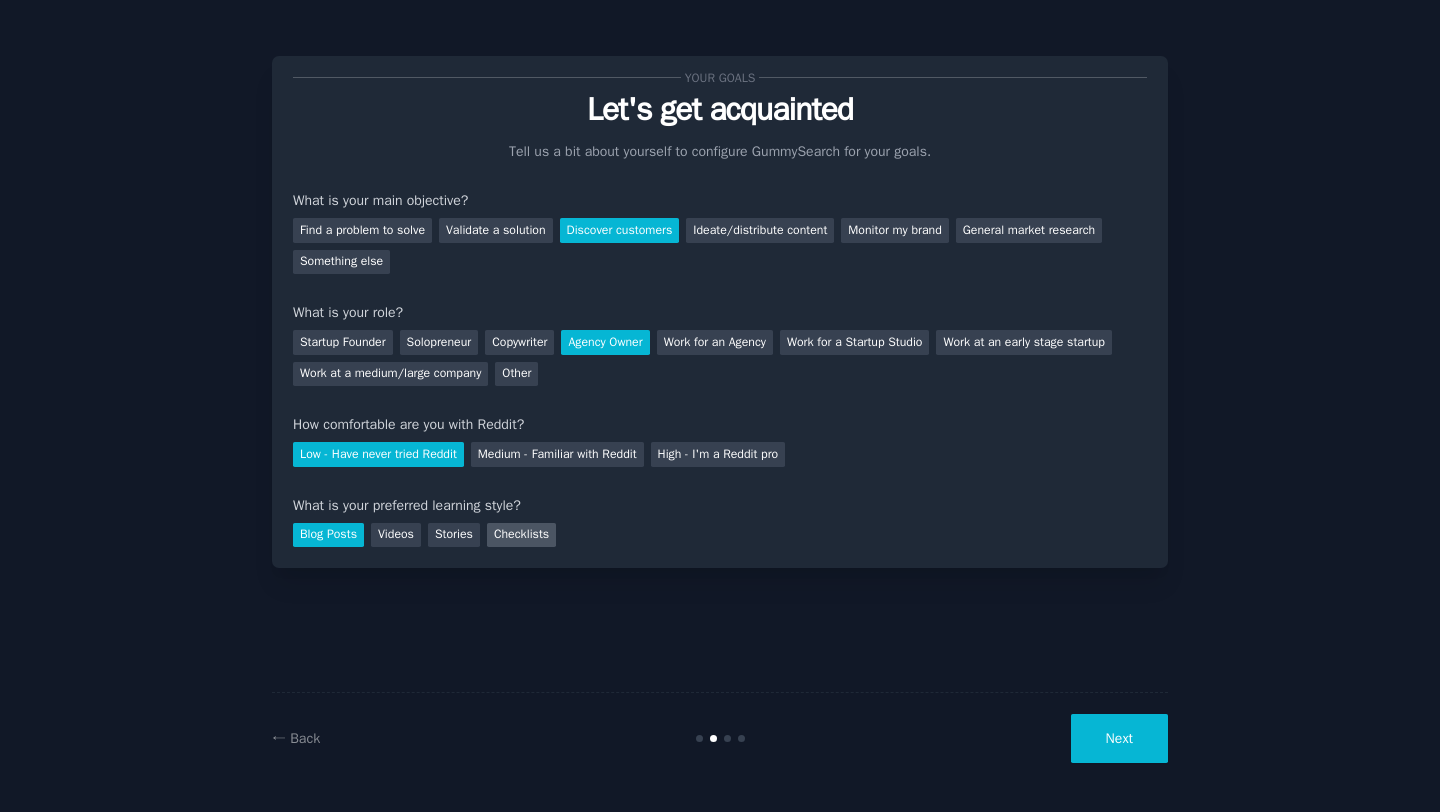 click on "Checklists" at bounding box center (521, 535) 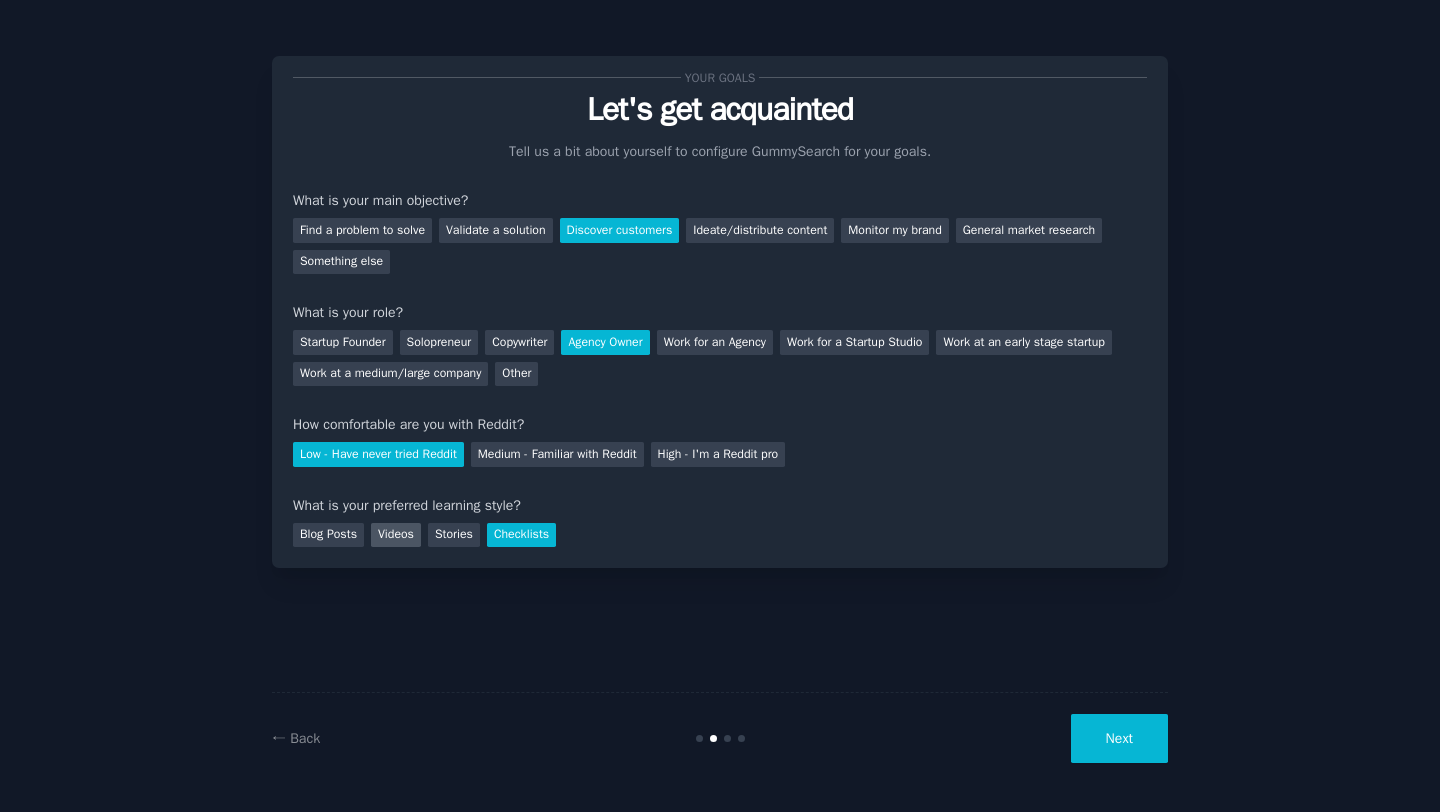 click on "Videos" at bounding box center [396, 535] 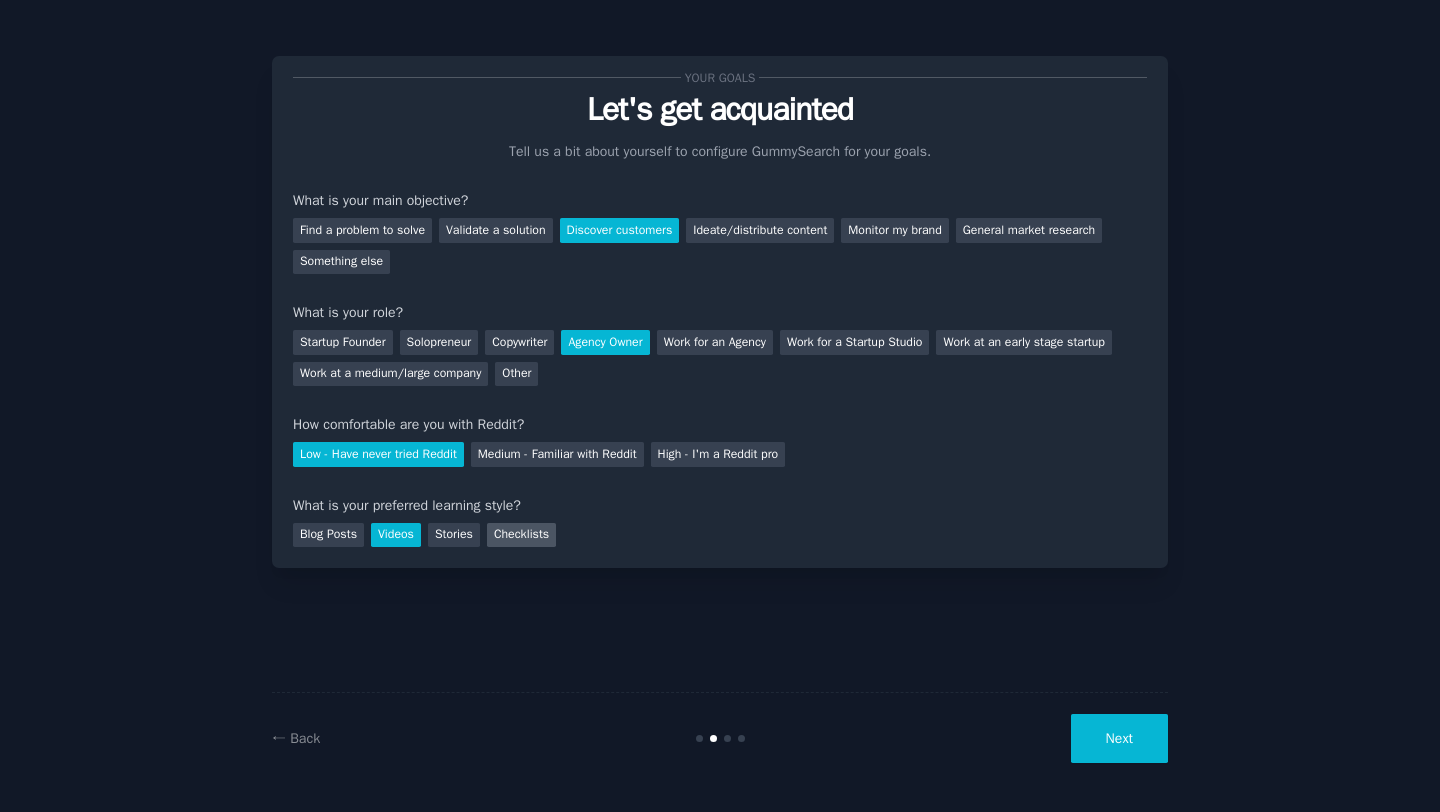 click on "Checklists" at bounding box center [521, 535] 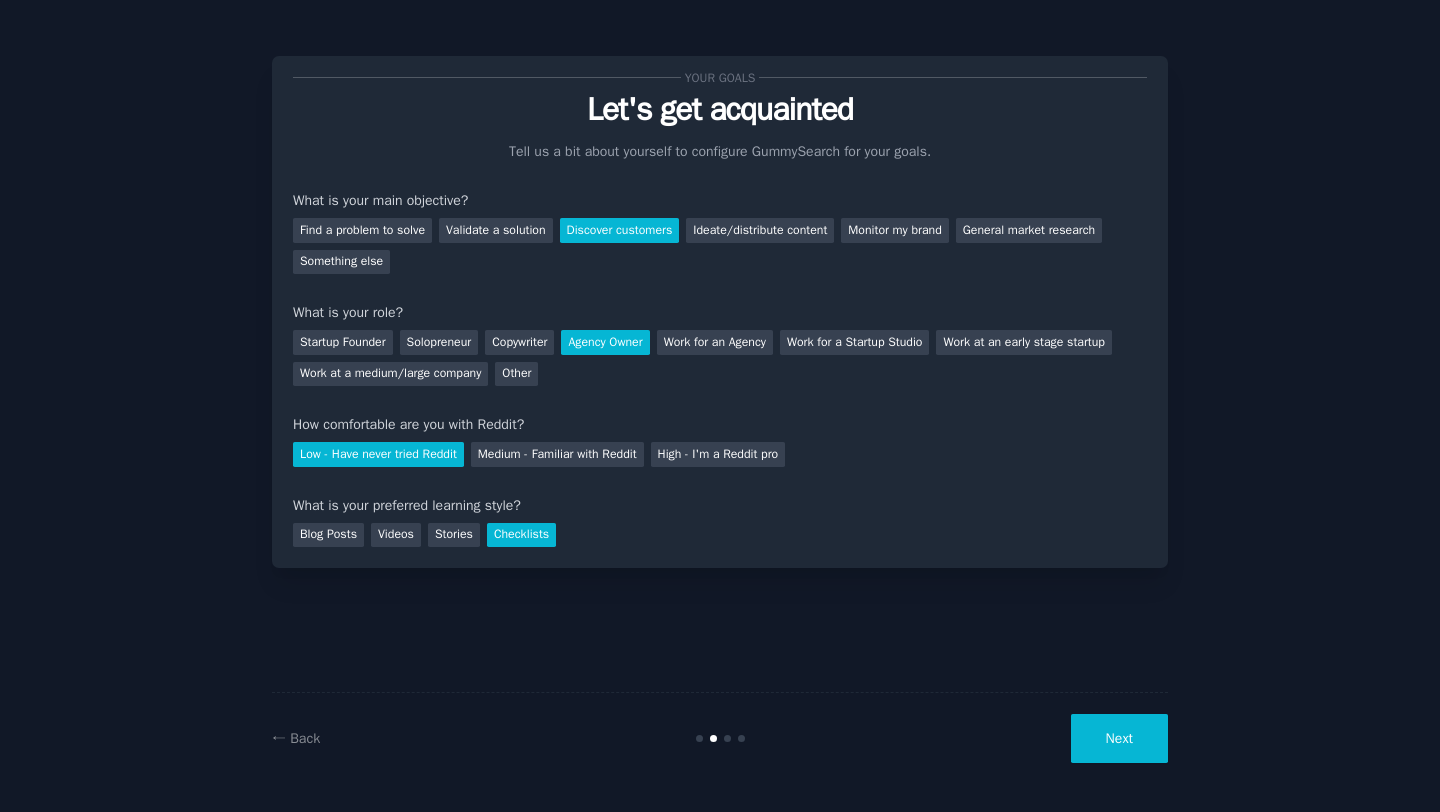 click on "Next" at bounding box center (1119, 738) 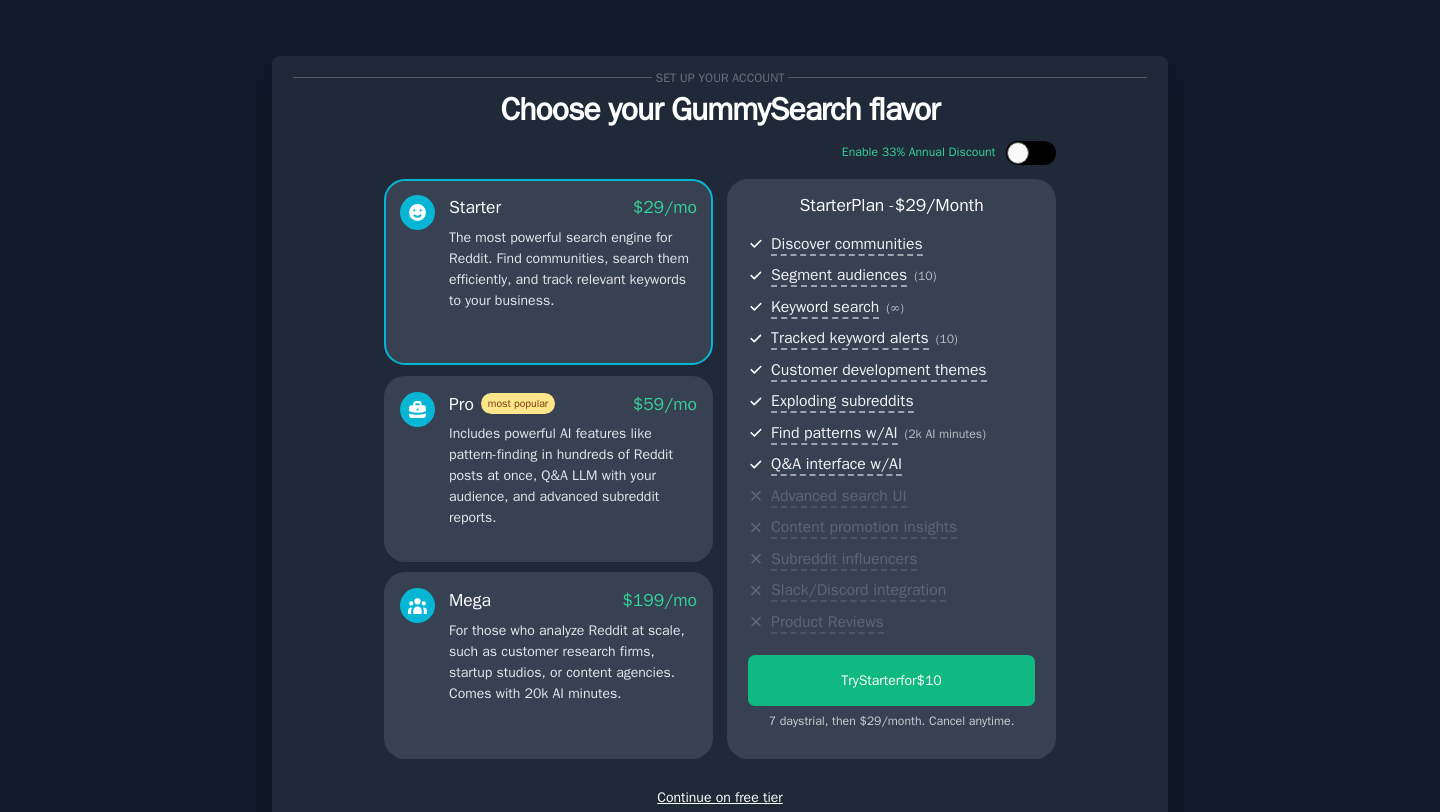 click at bounding box center [1031, 153] 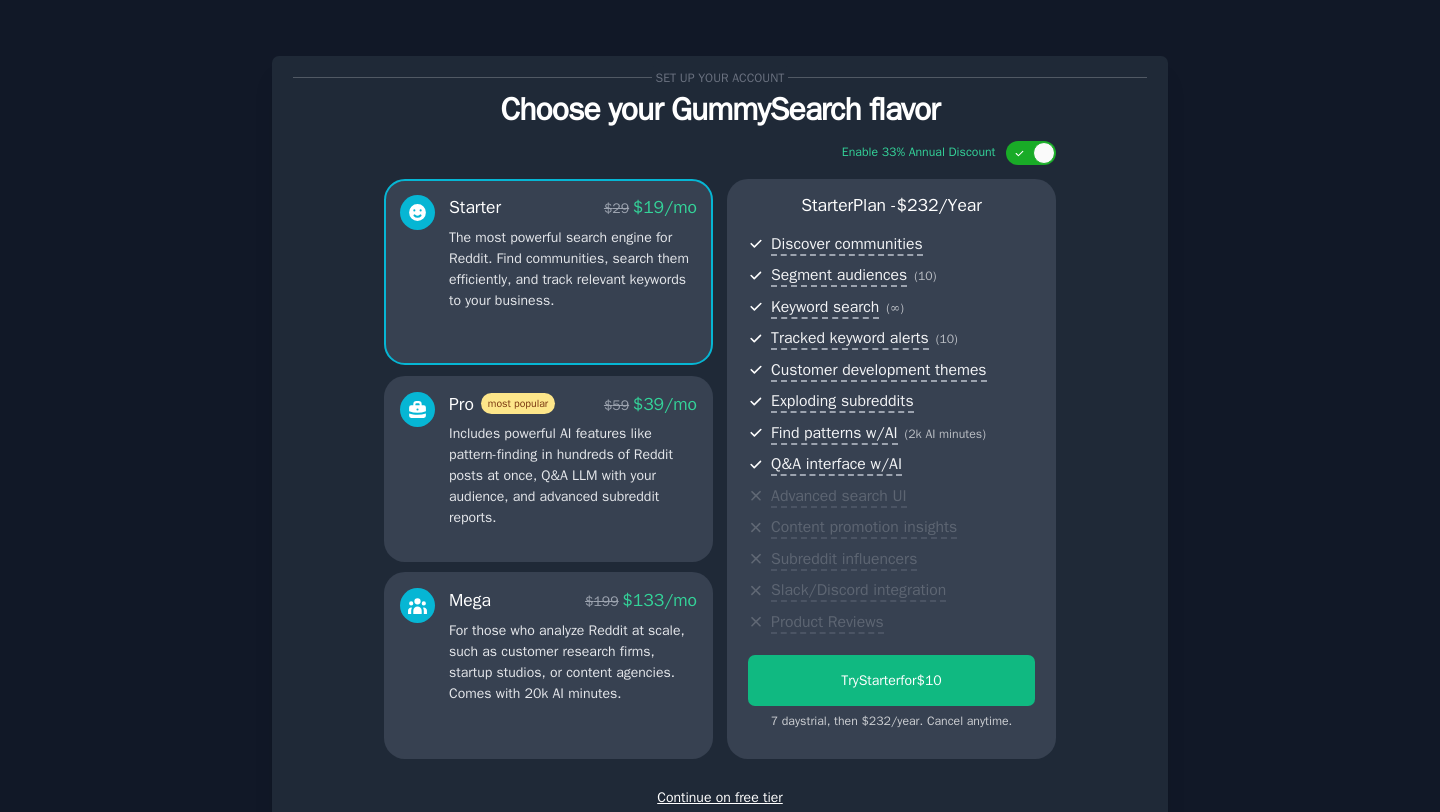click on "Continue on free tier" at bounding box center (720, 797) 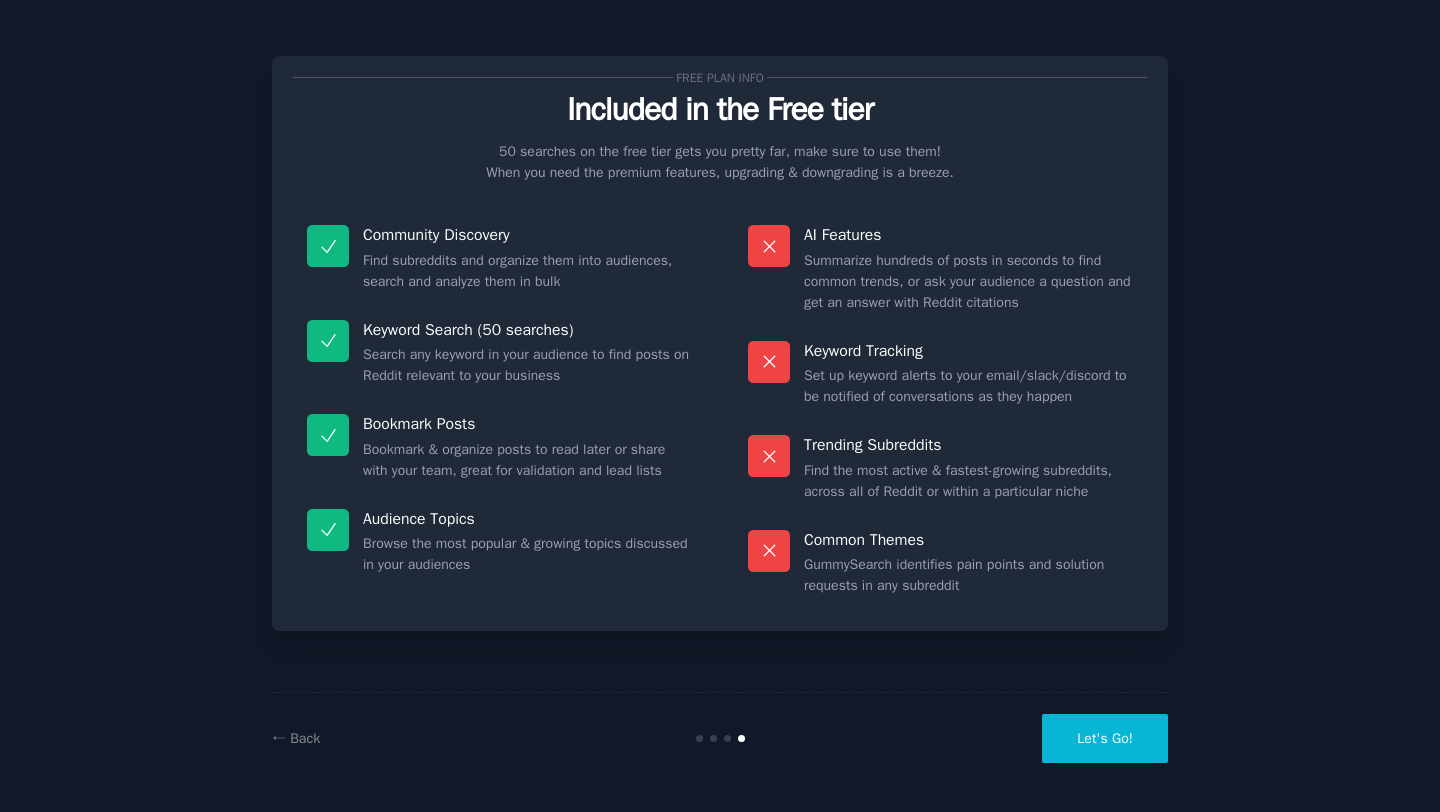 click on "Let's Go!" at bounding box center [1105, 738] 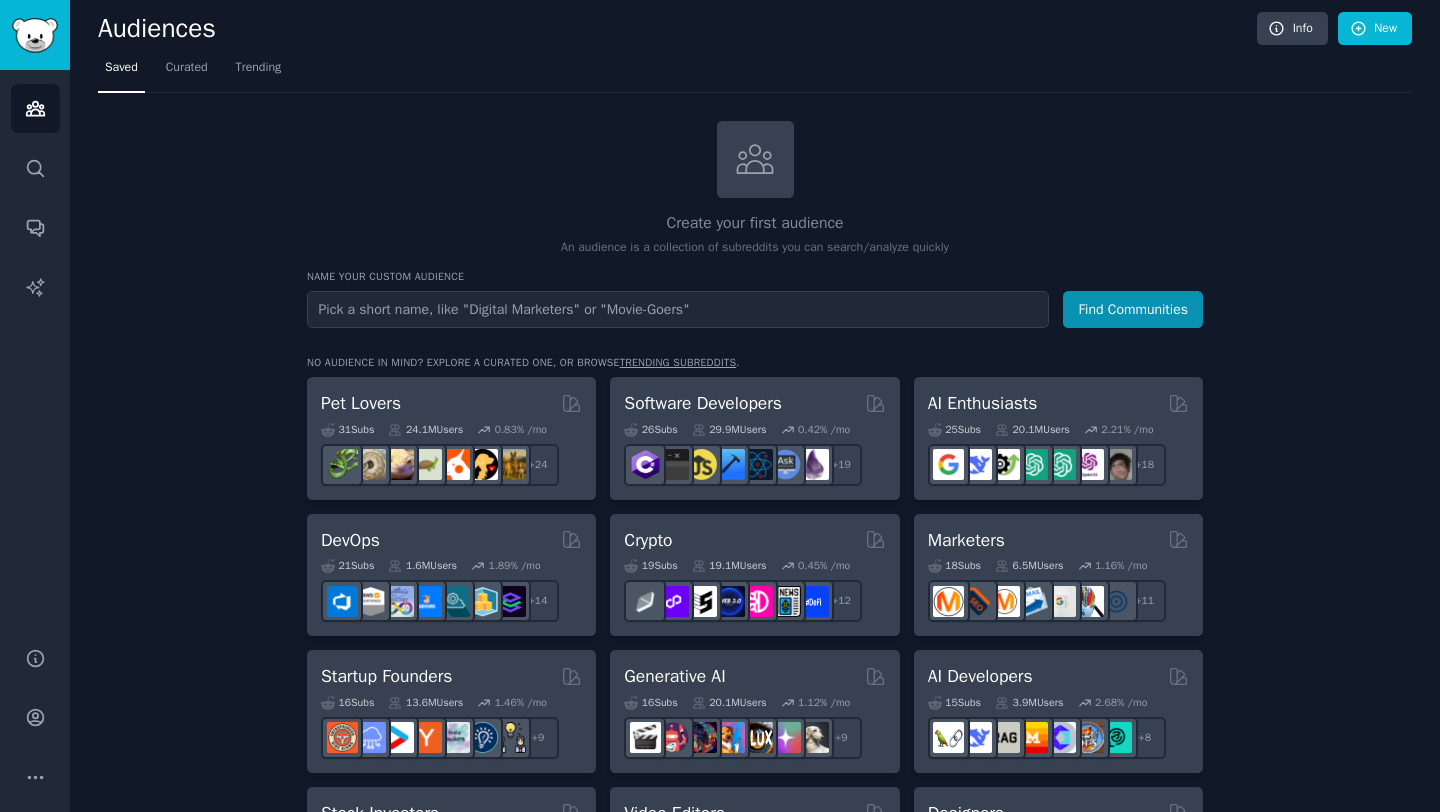 scroll, scrollTop: 0, scrollLeft: 0, axis: both 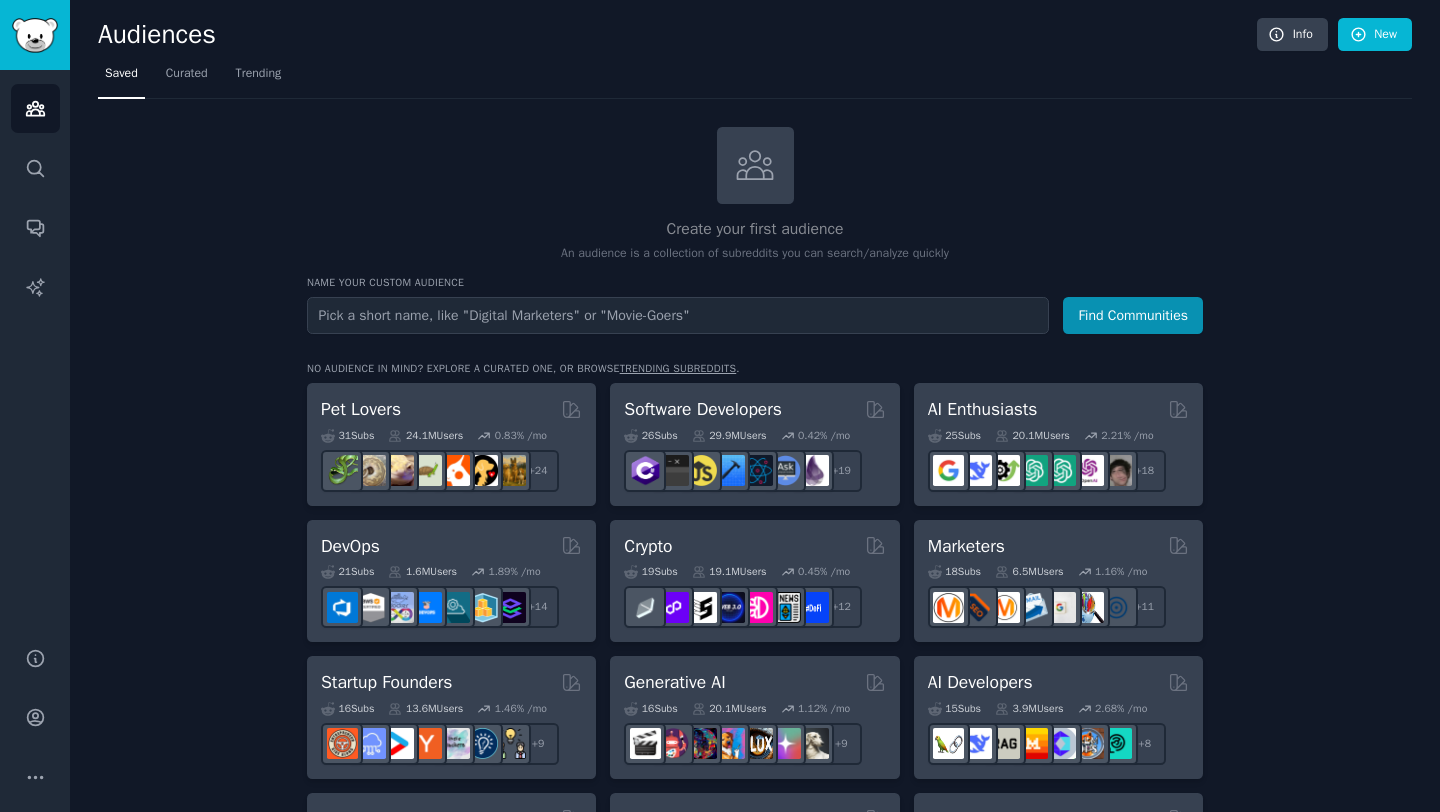 click at bounding box center (678, 315) 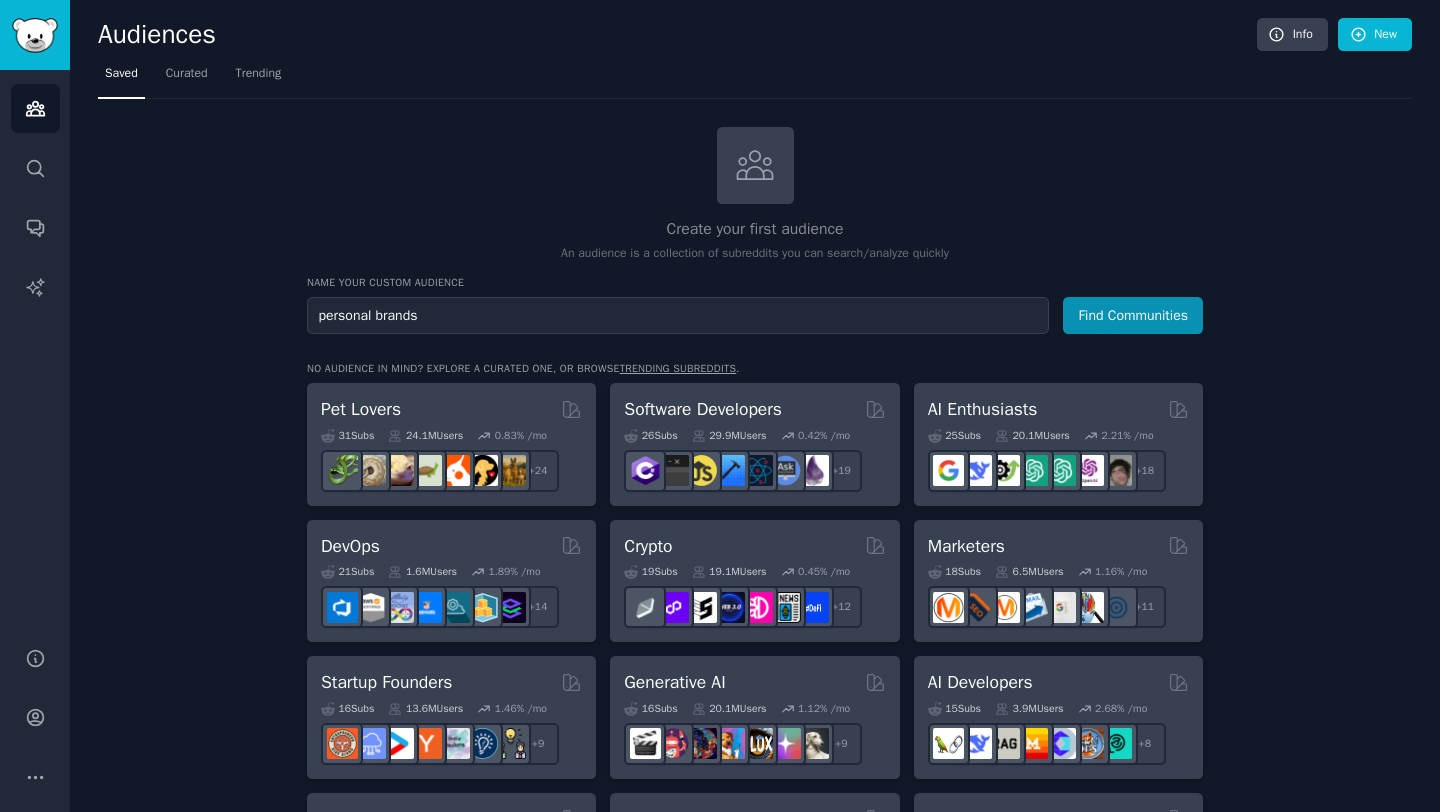 type on "personal brands" 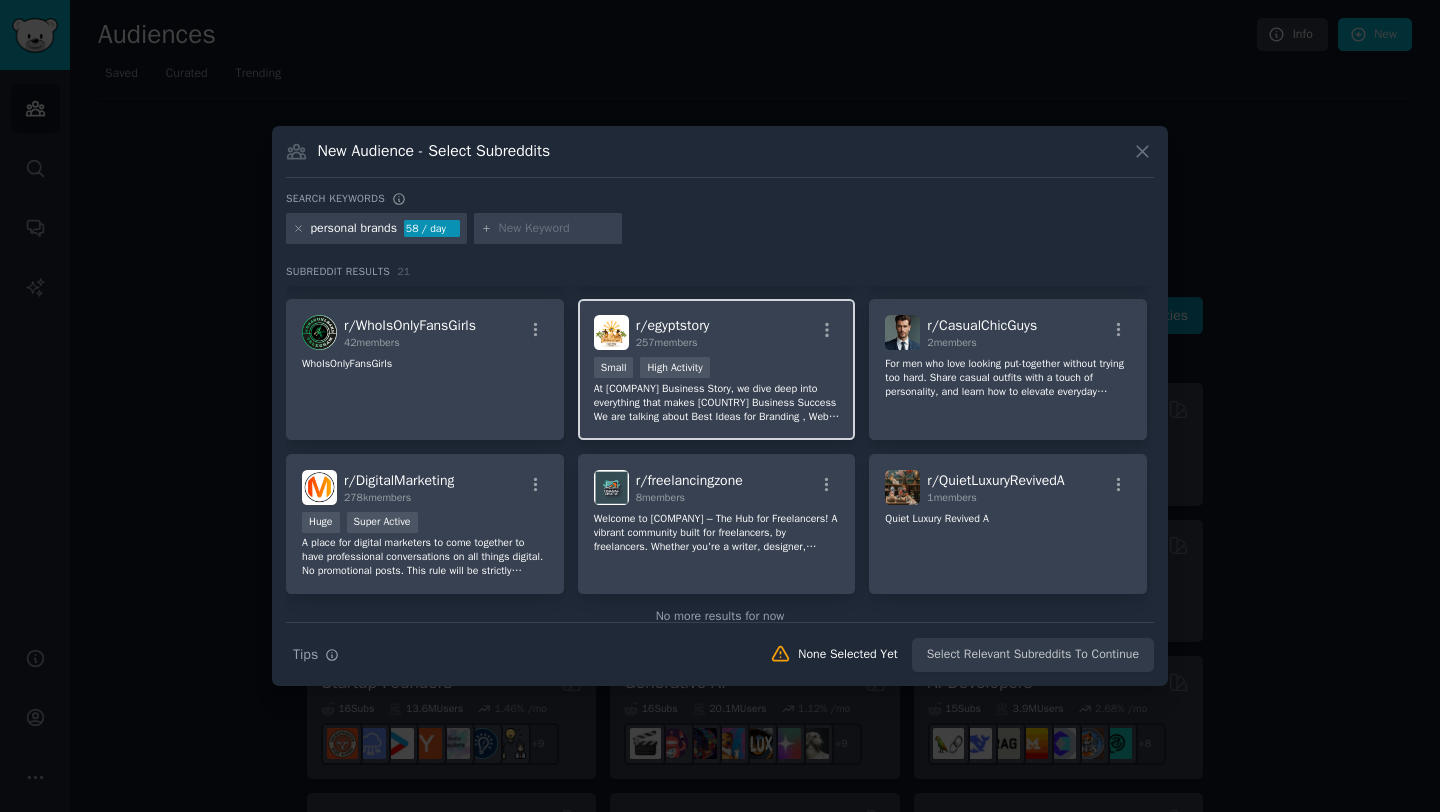 scroll, scrollTop: 731, scrollLeft: 0, axis: vertical 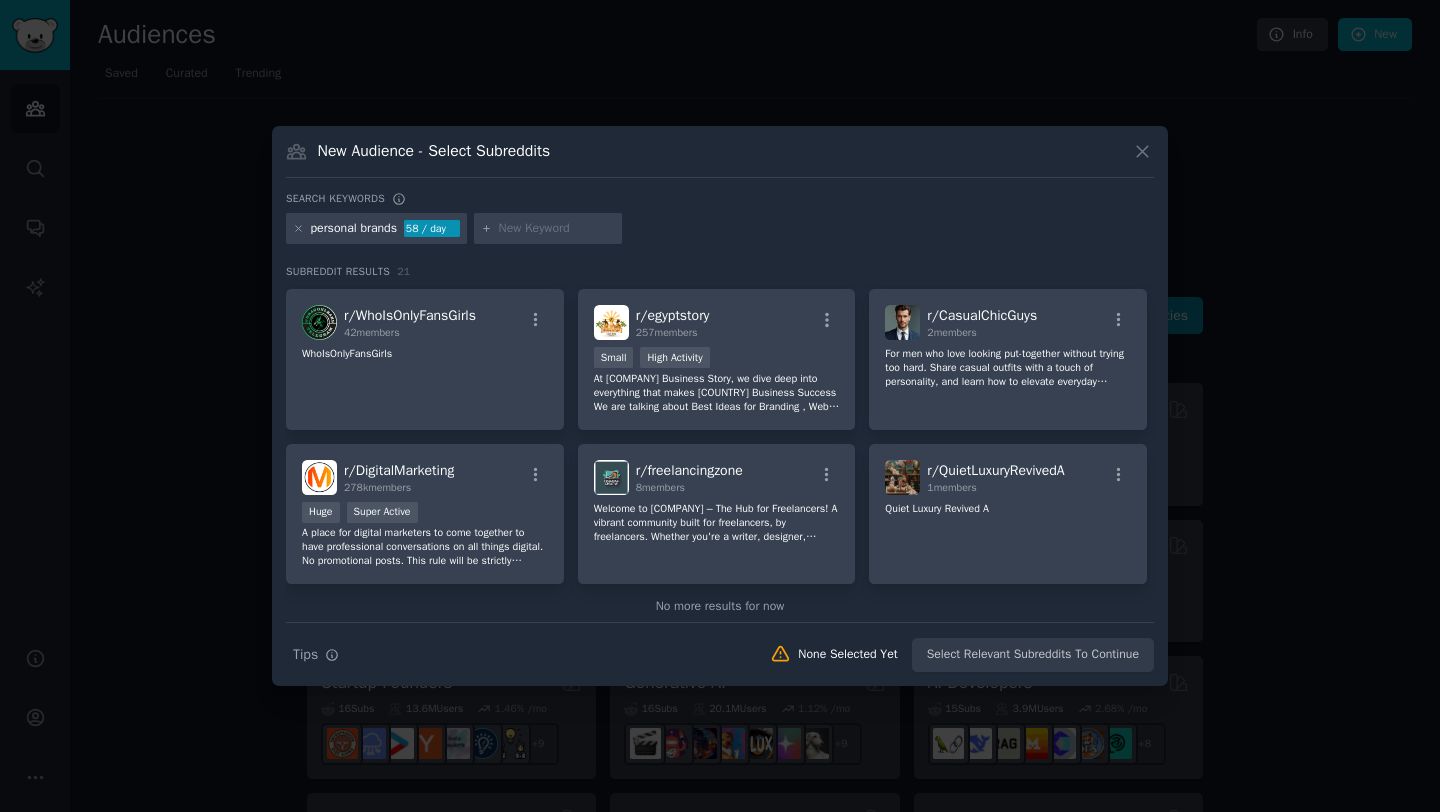click on "personal brands 58 / day" at bounding box center (376, 229) 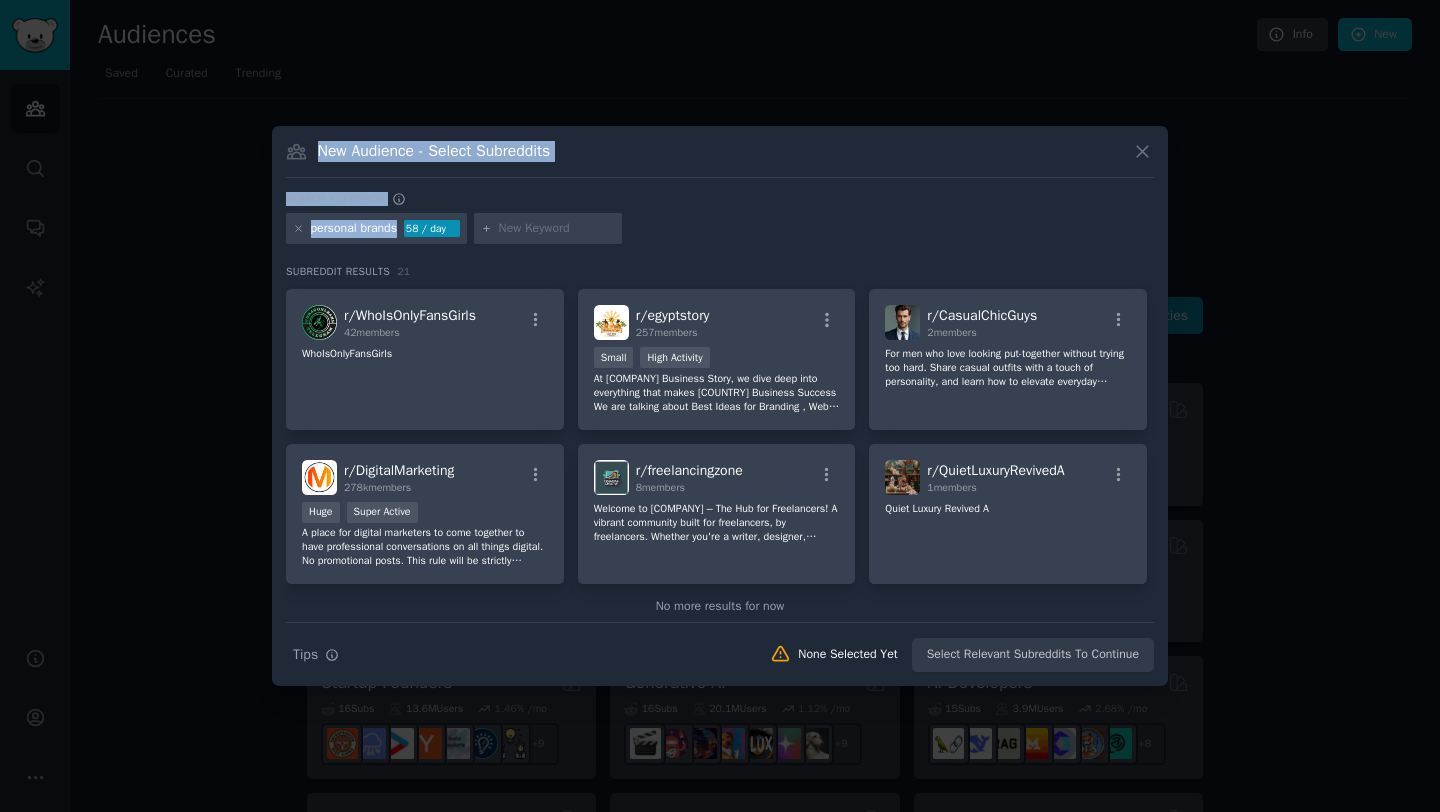 drag, startPoint x: 403, startPoint y: 227, endPoint x: 241, endPoint y: 238, distance: 162.37303 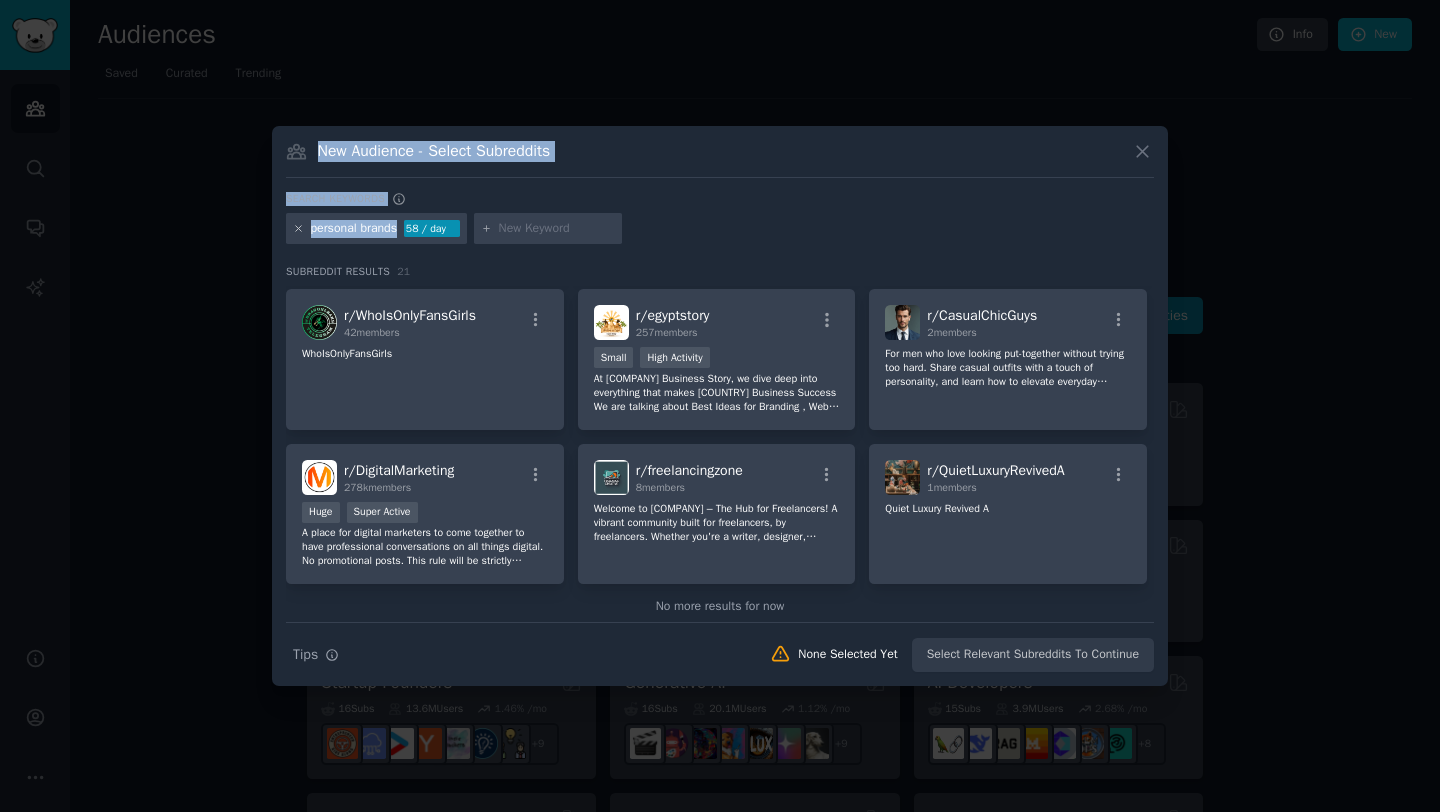 click 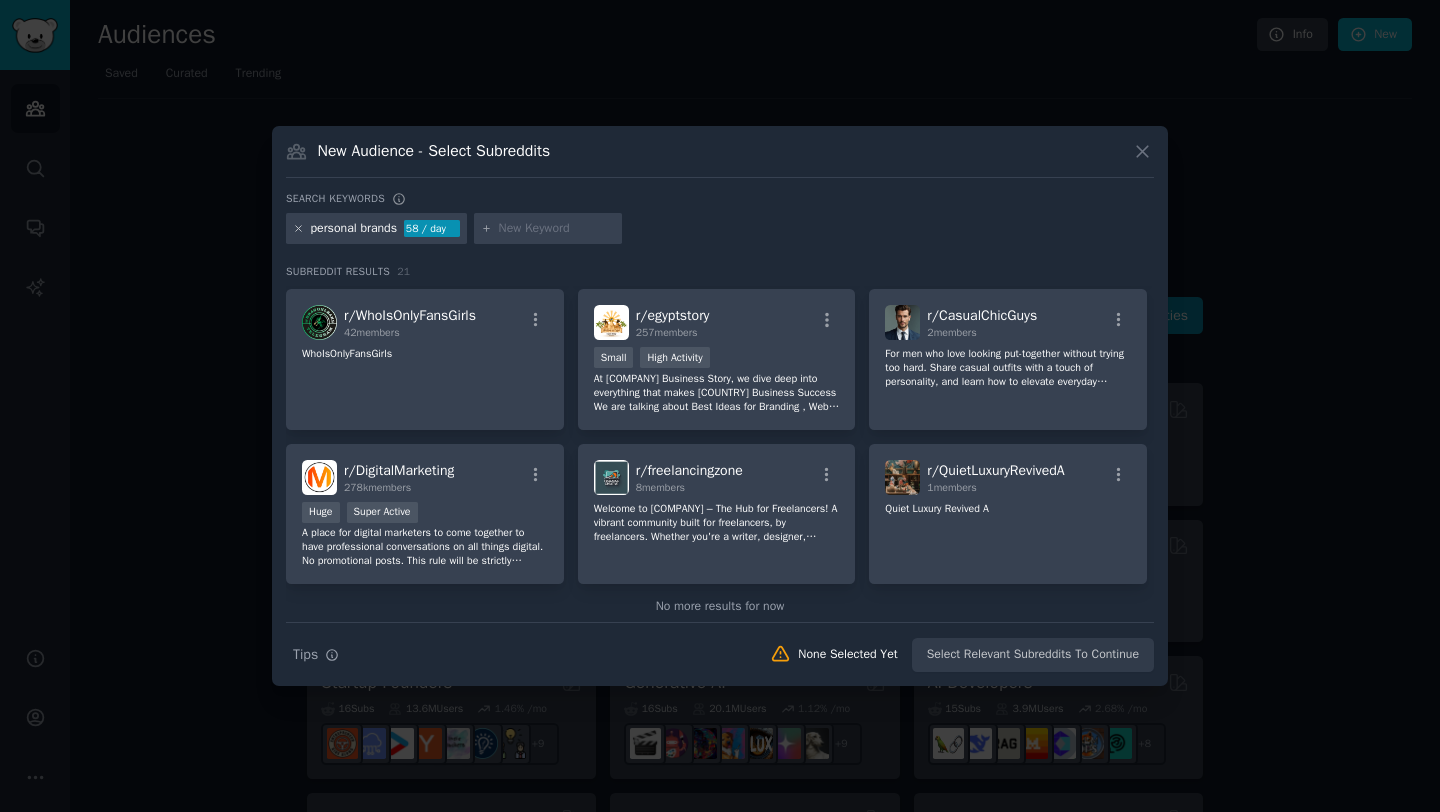 scroll, scrollTop: 0, scrollLeft: 0, axis: both 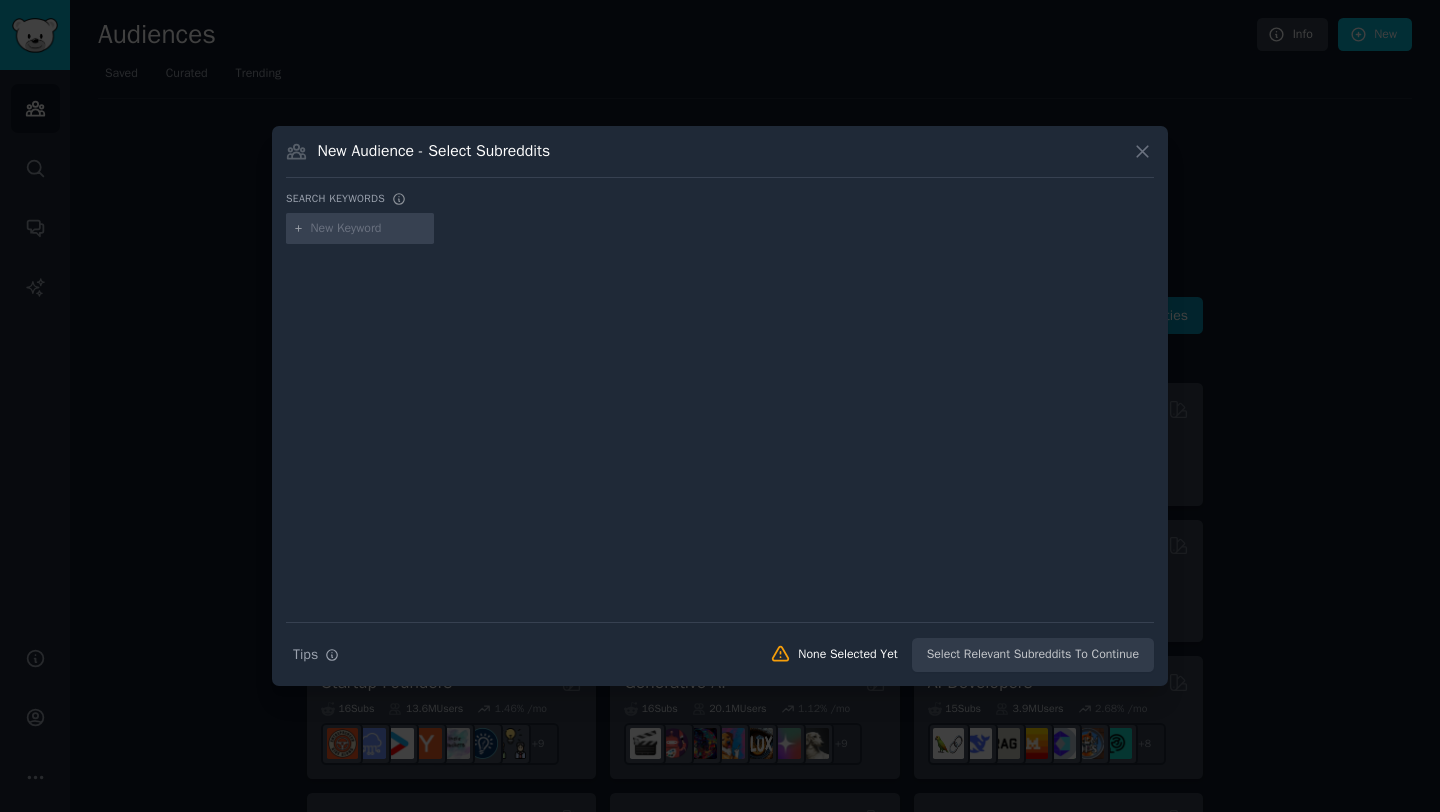click at bounding box center (369, 229) 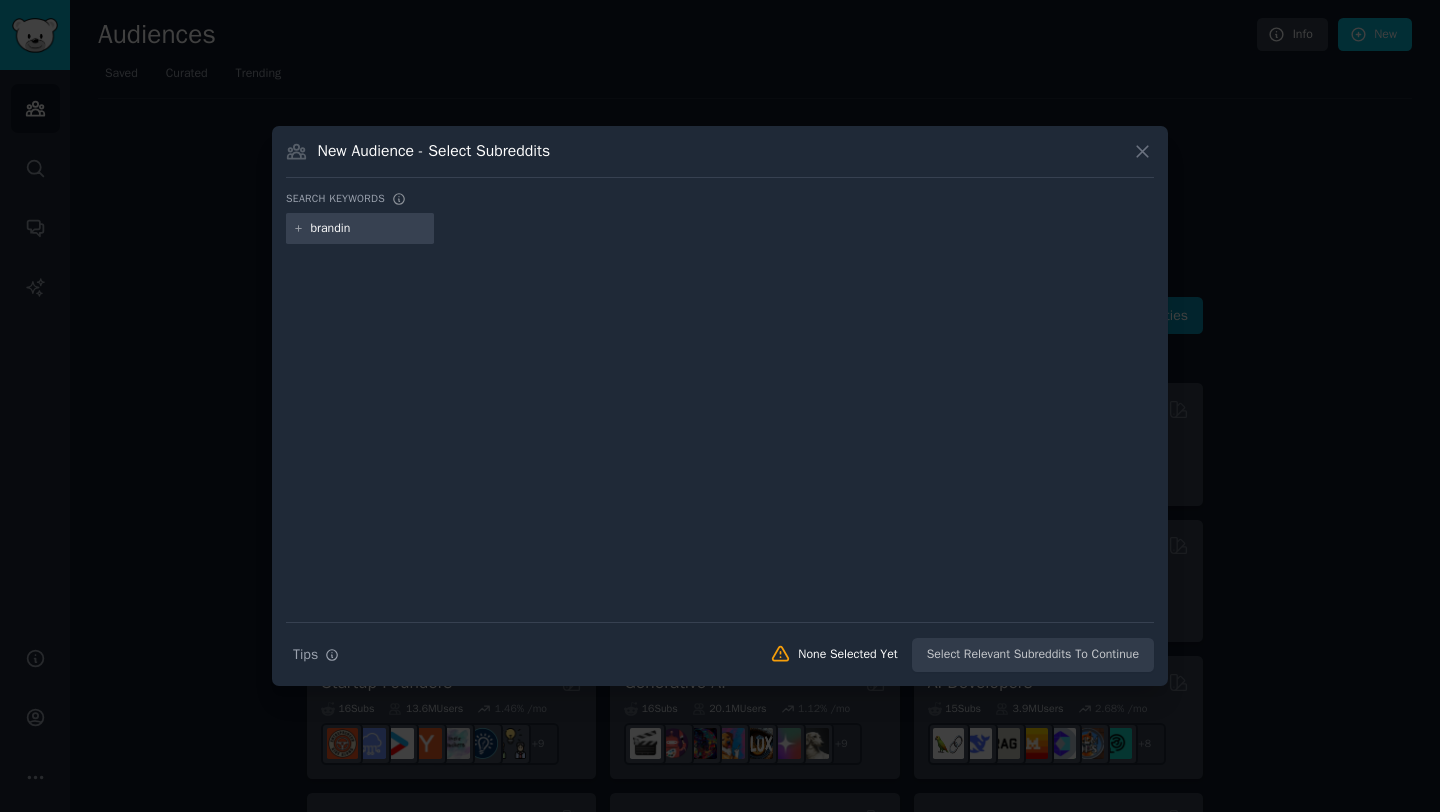 type on "branding" 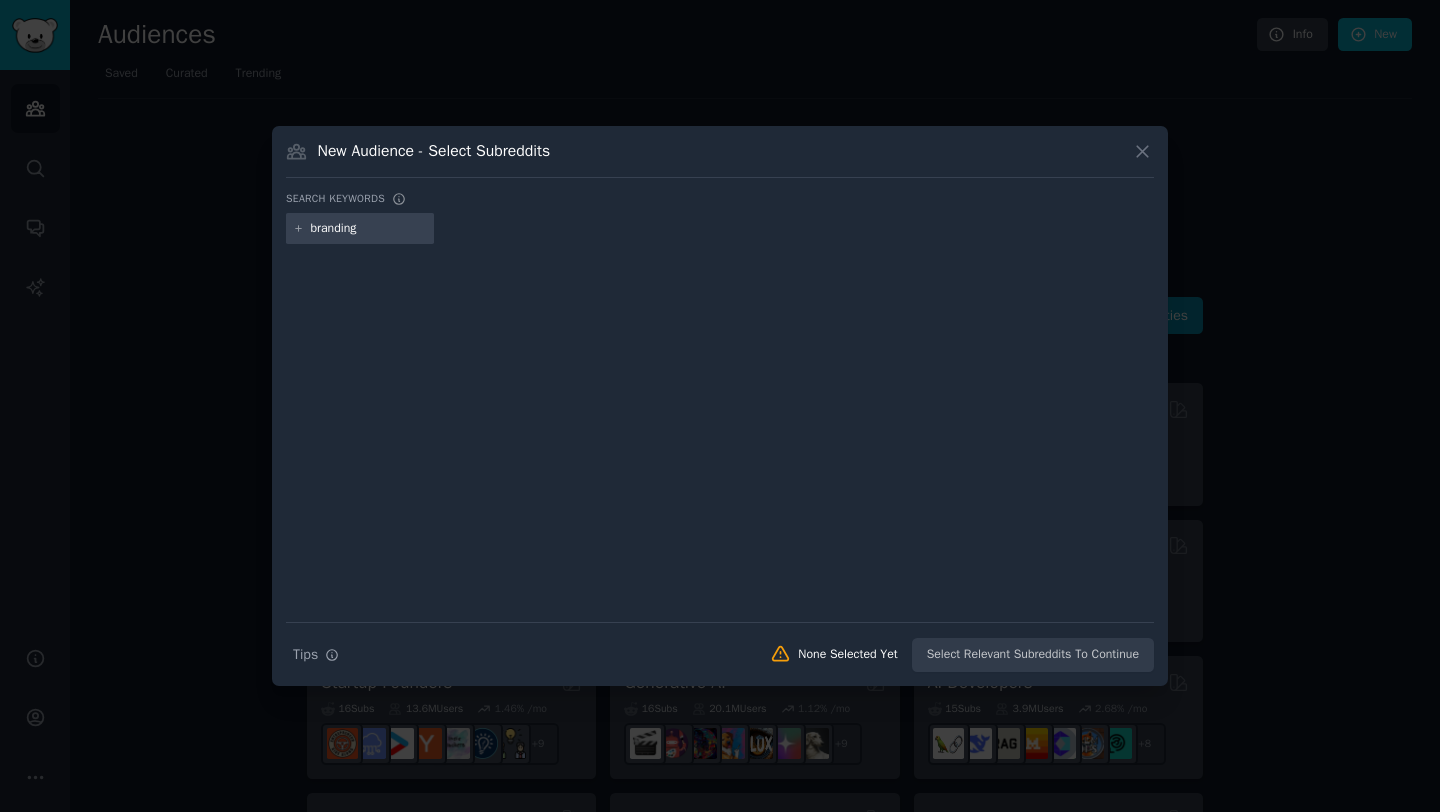 type 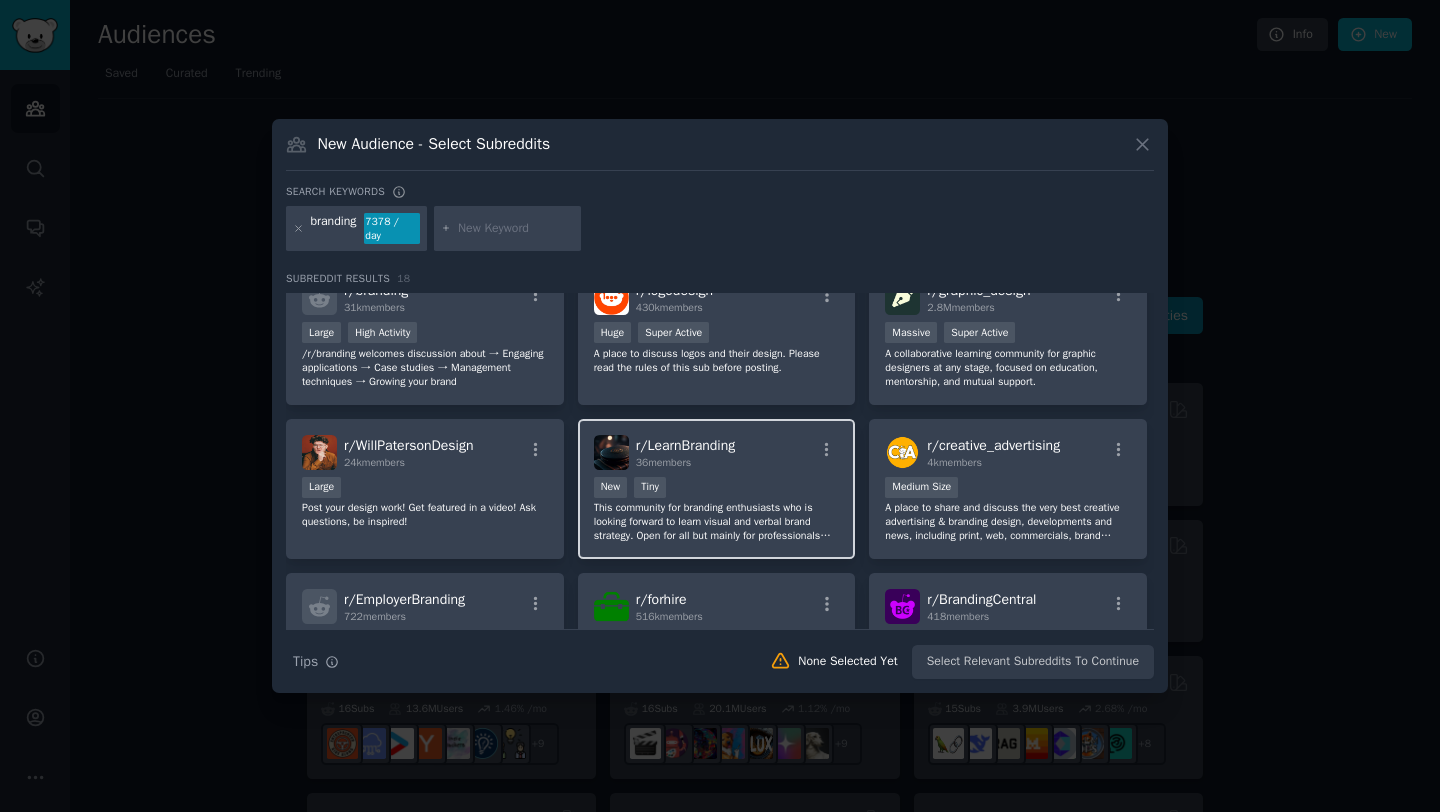 scroll, scrollTop: 0, scrollLeft: 0, axis: both 